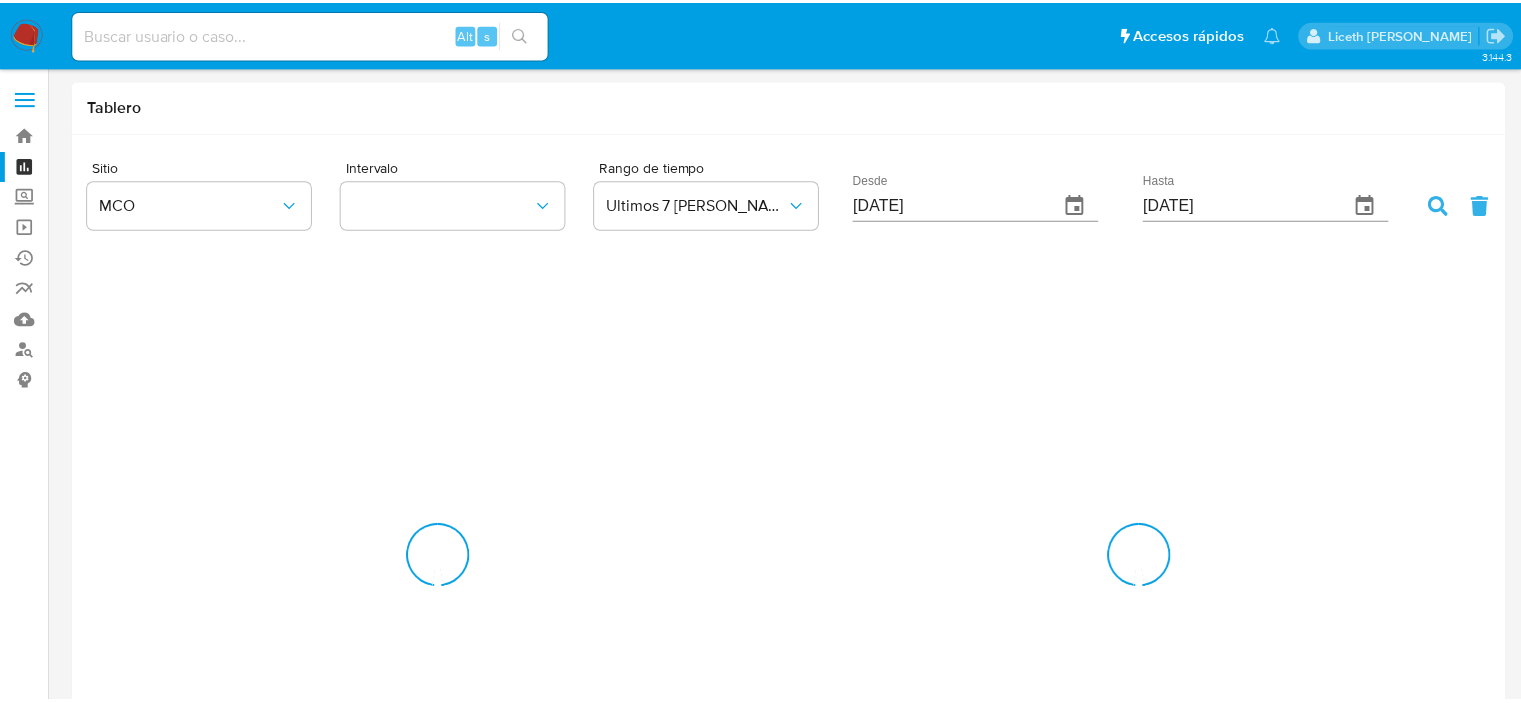 scroll, scrollTop: 0, scrollLeft: 0, axis: both 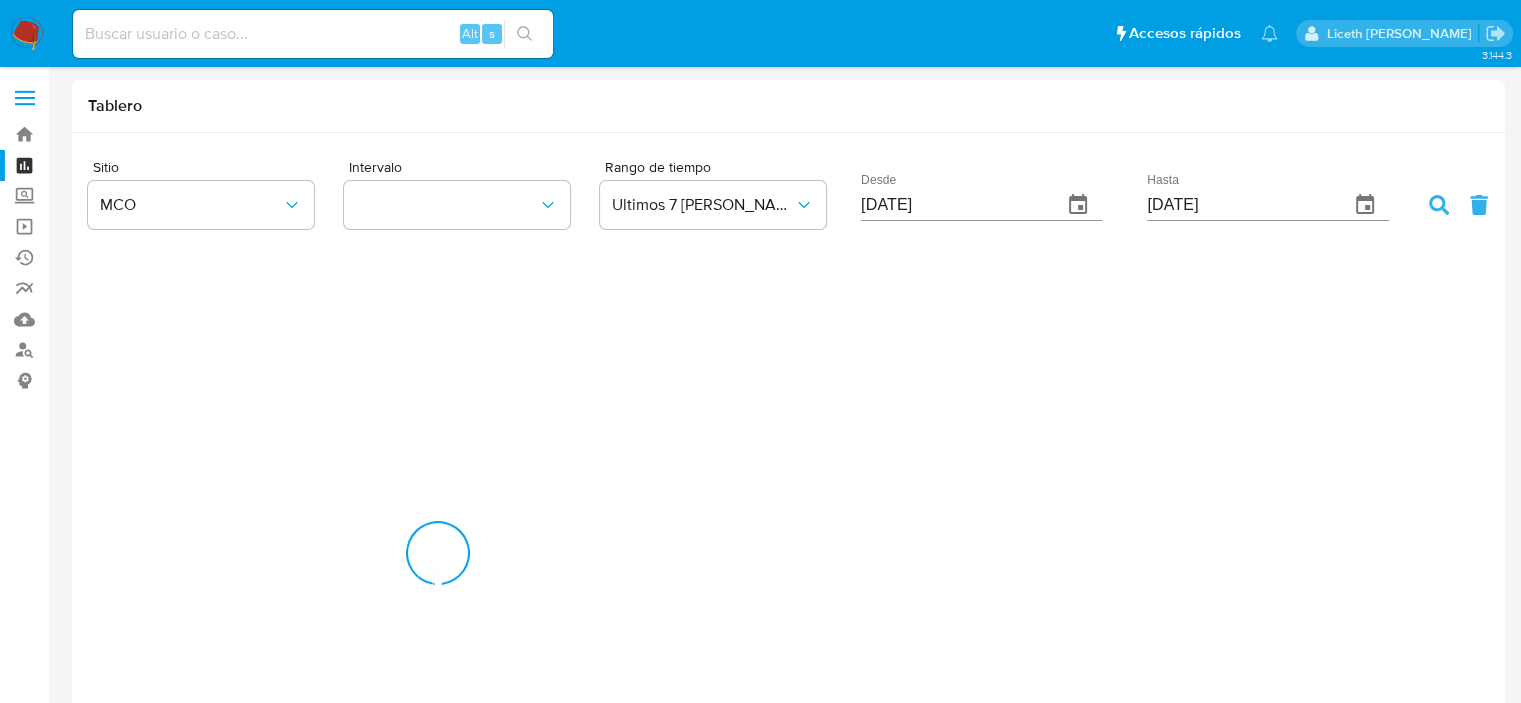 click at bounding box center (313, 34) 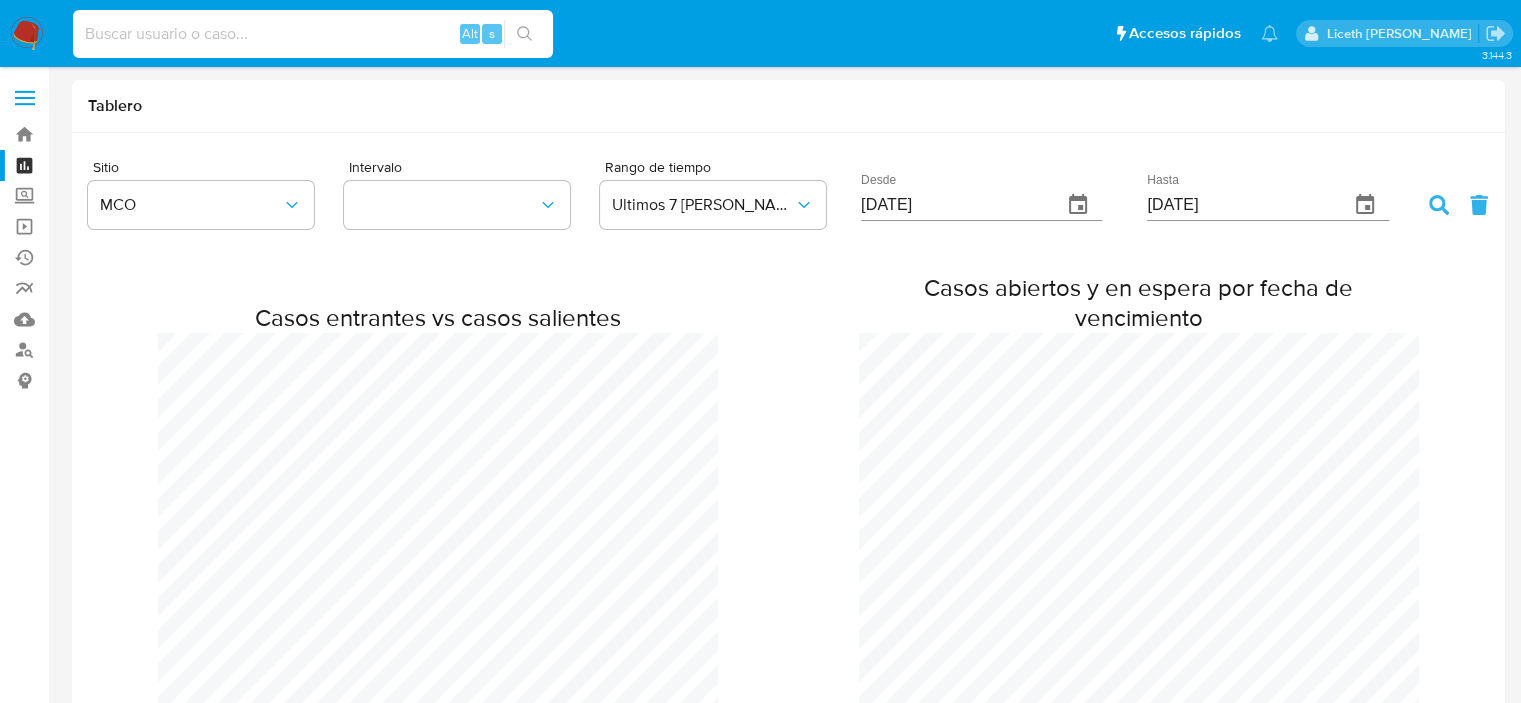 scroll, scrollTop: 998490, scrollLeft: 998479, axis: both 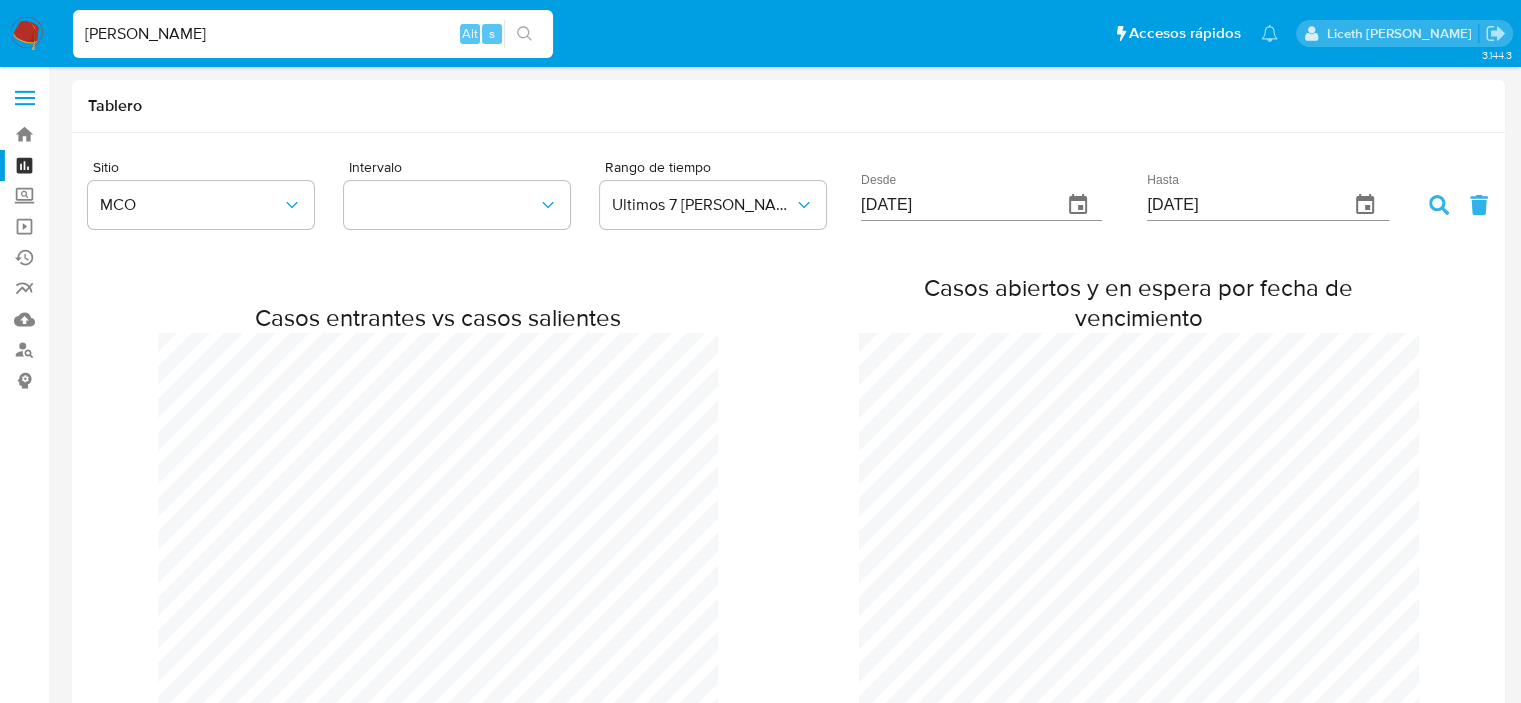 type on "licethavila" 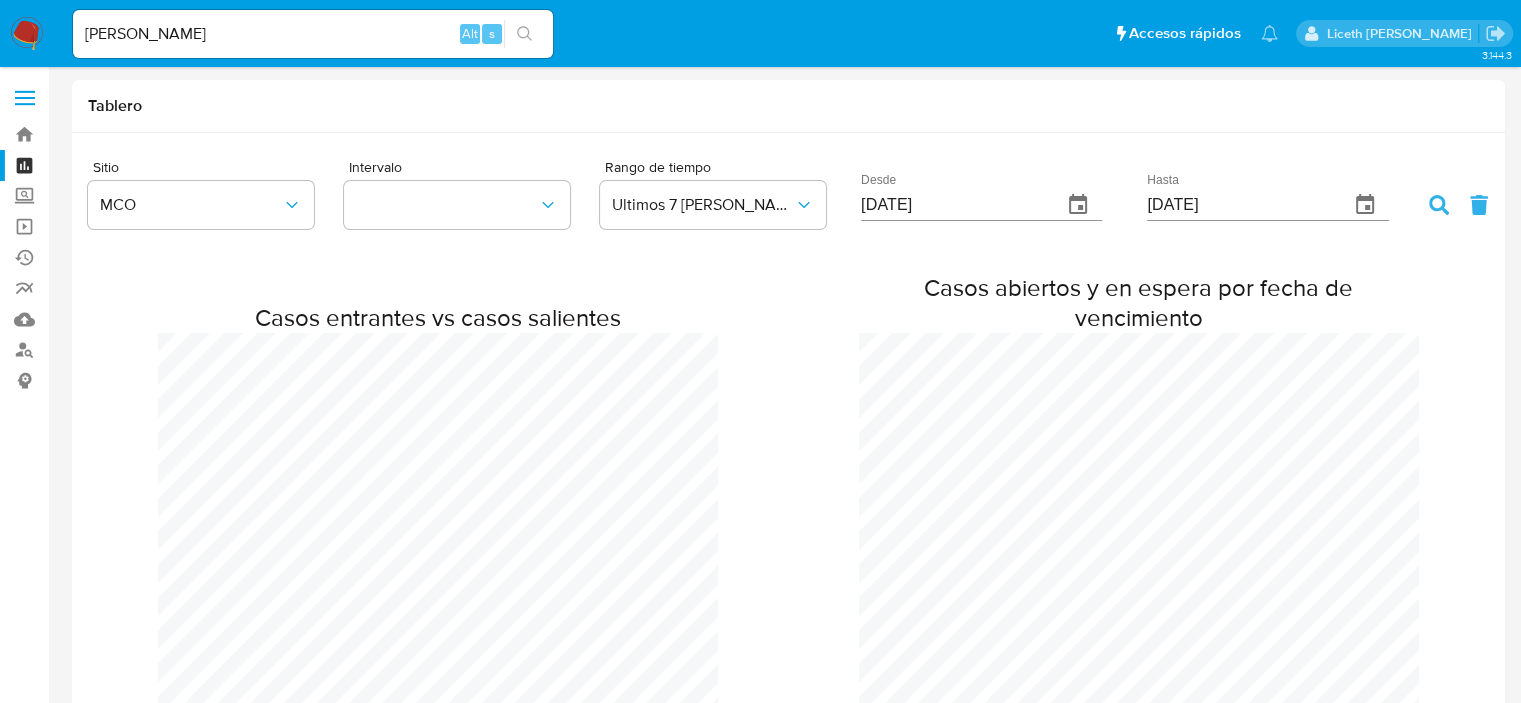 type 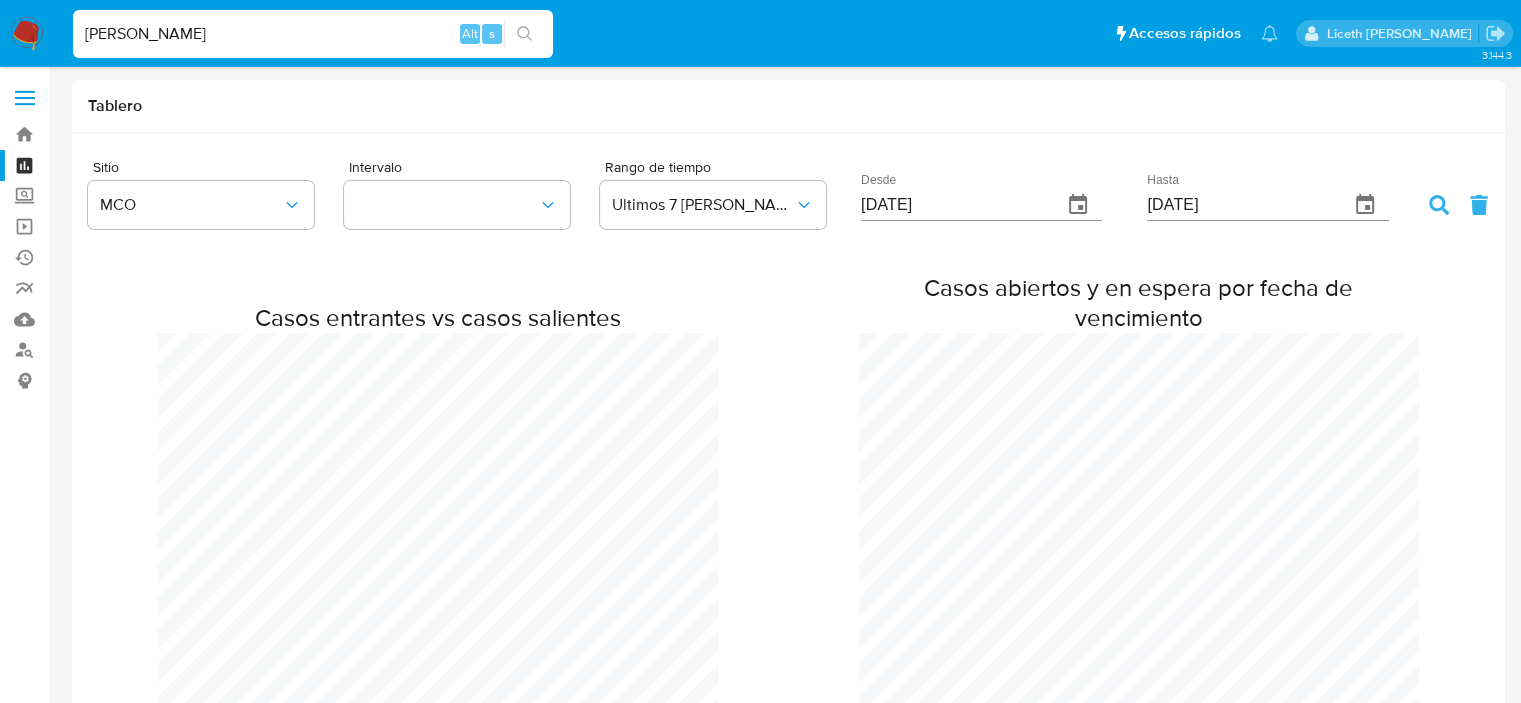 click on "licethavila" at bounding box center [313, 34] 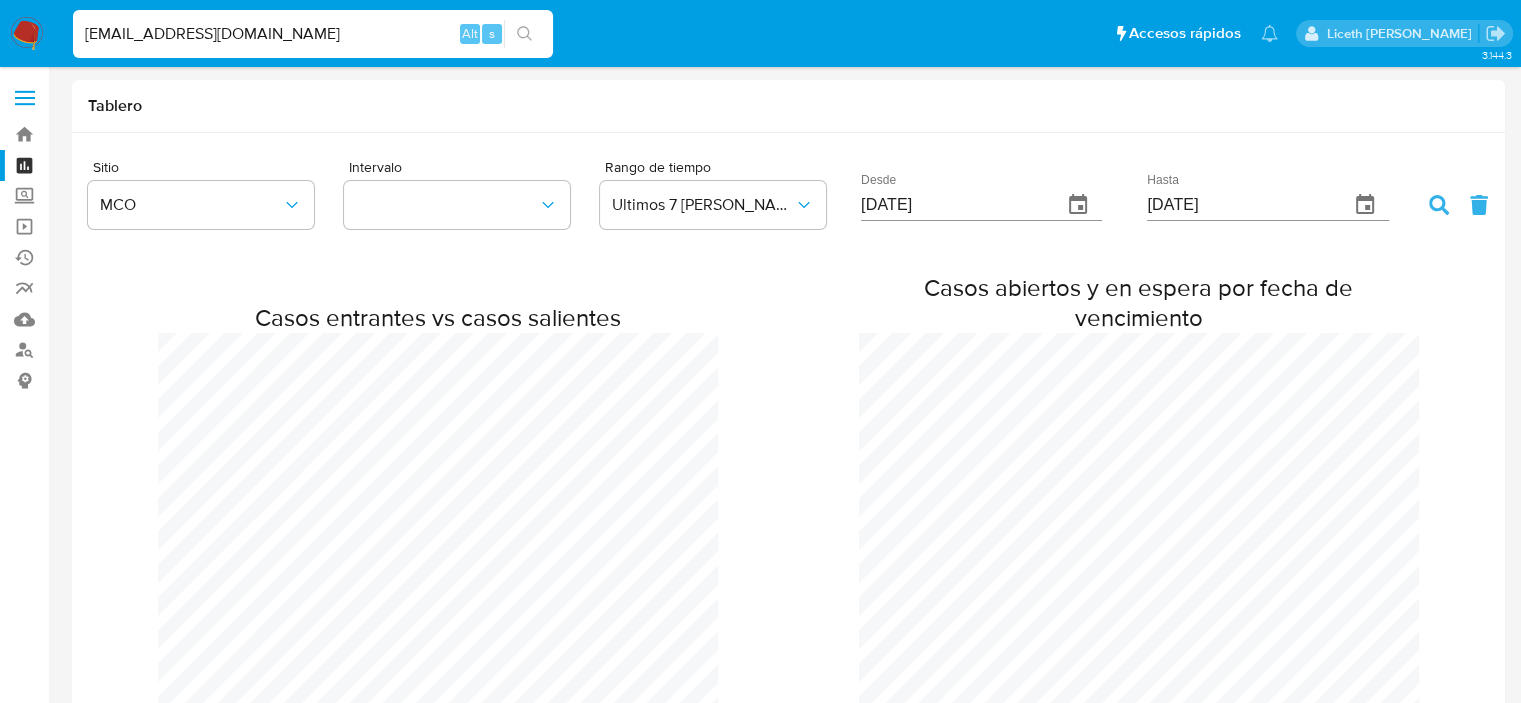 type on "[EMAIL_ADDRESS][DOMAIN_NAME]" 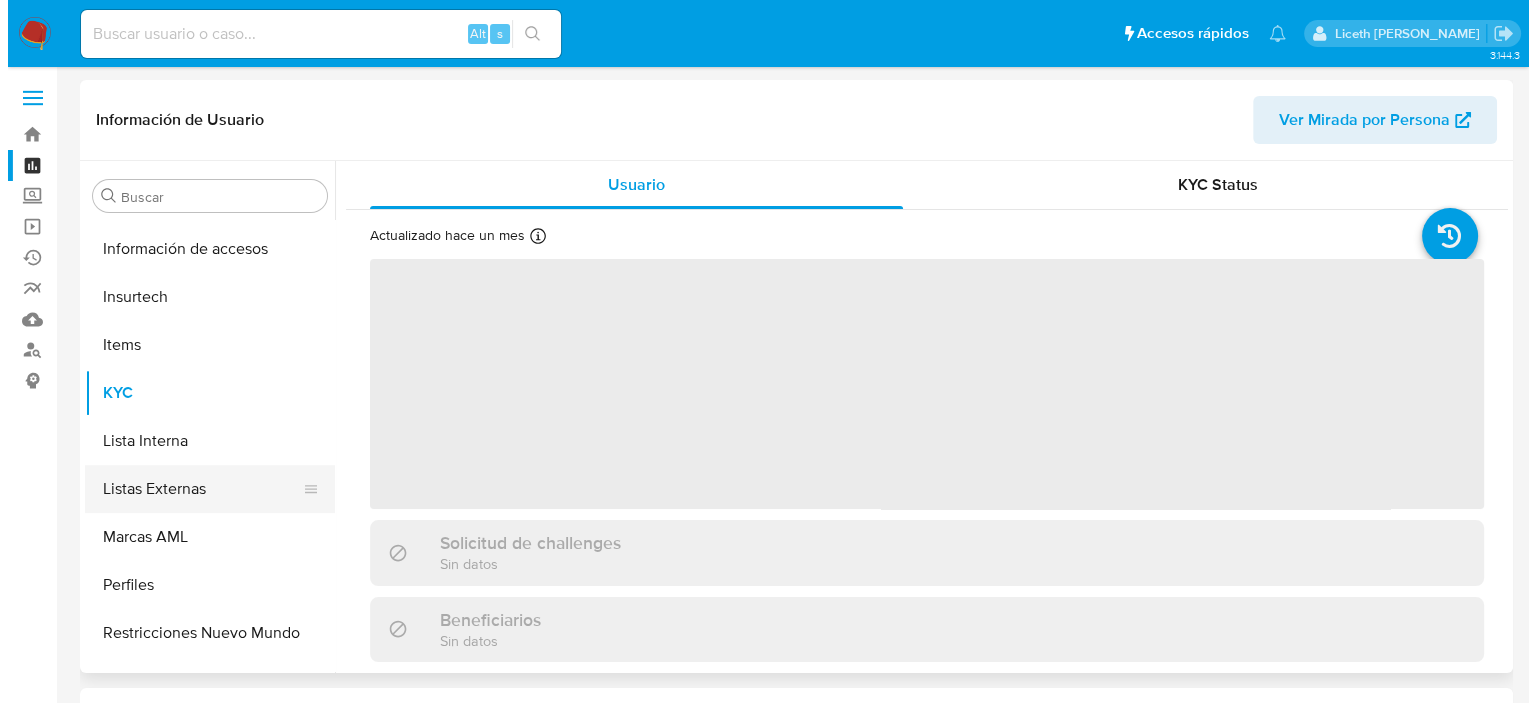 scroll, scrollTop: 796, scrollLeft: 0, axis: vertical 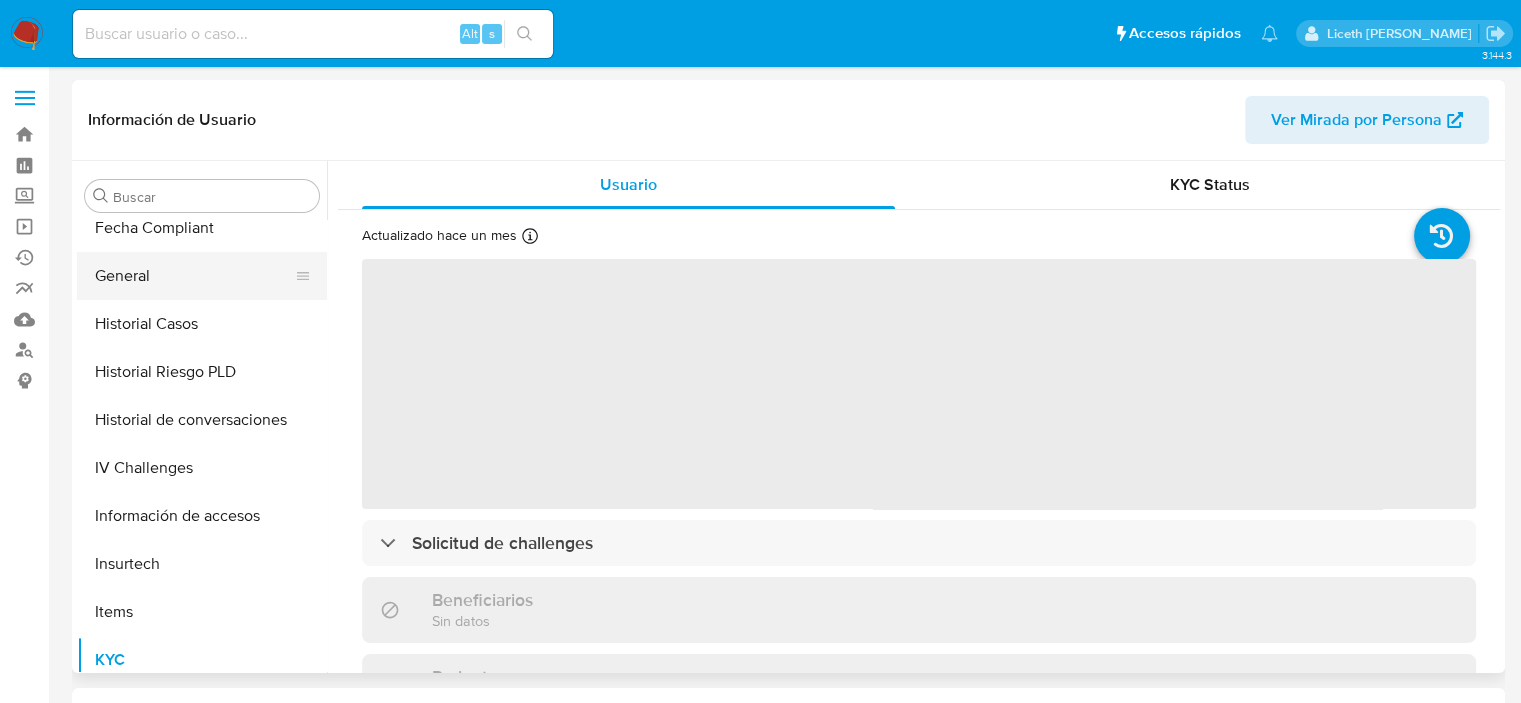 click on "General" at bounding box center [194, 276] 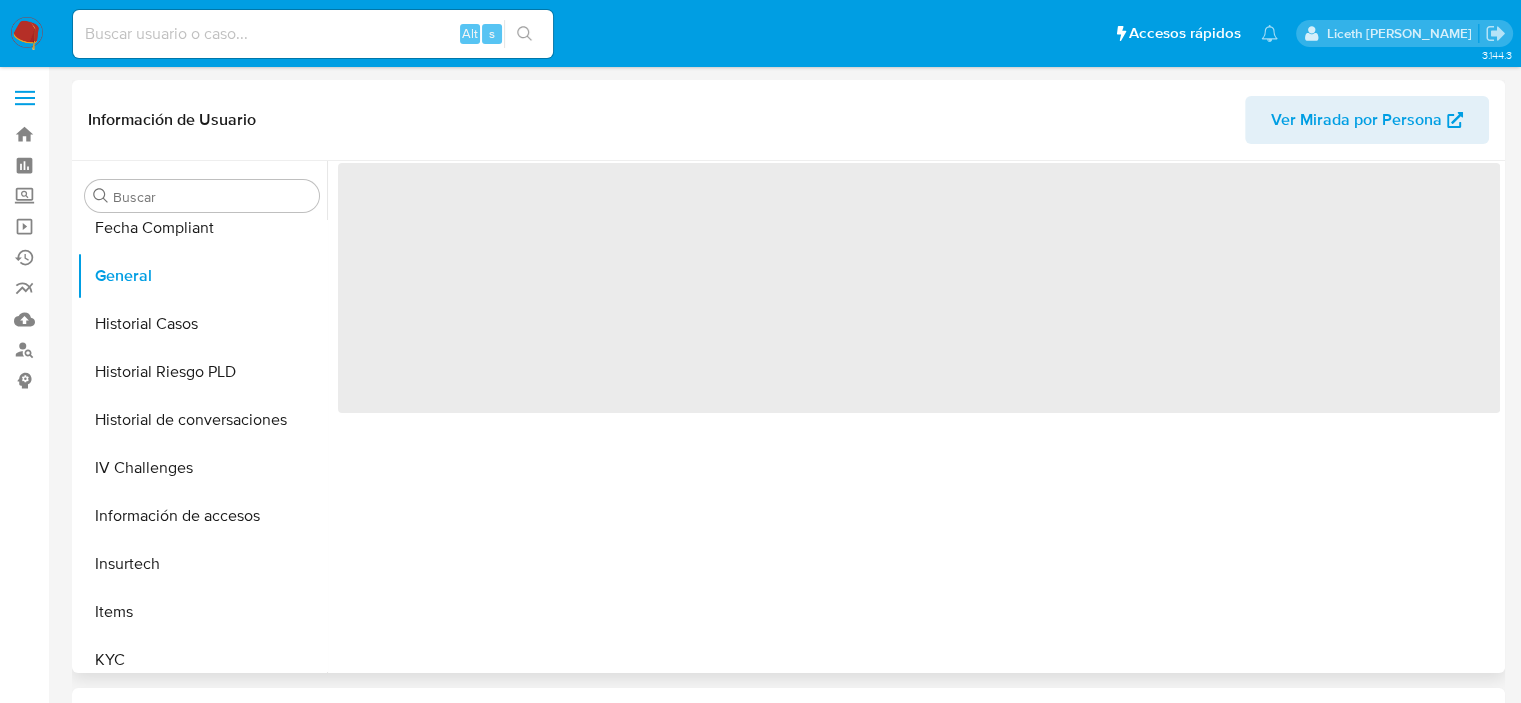 select on "10" 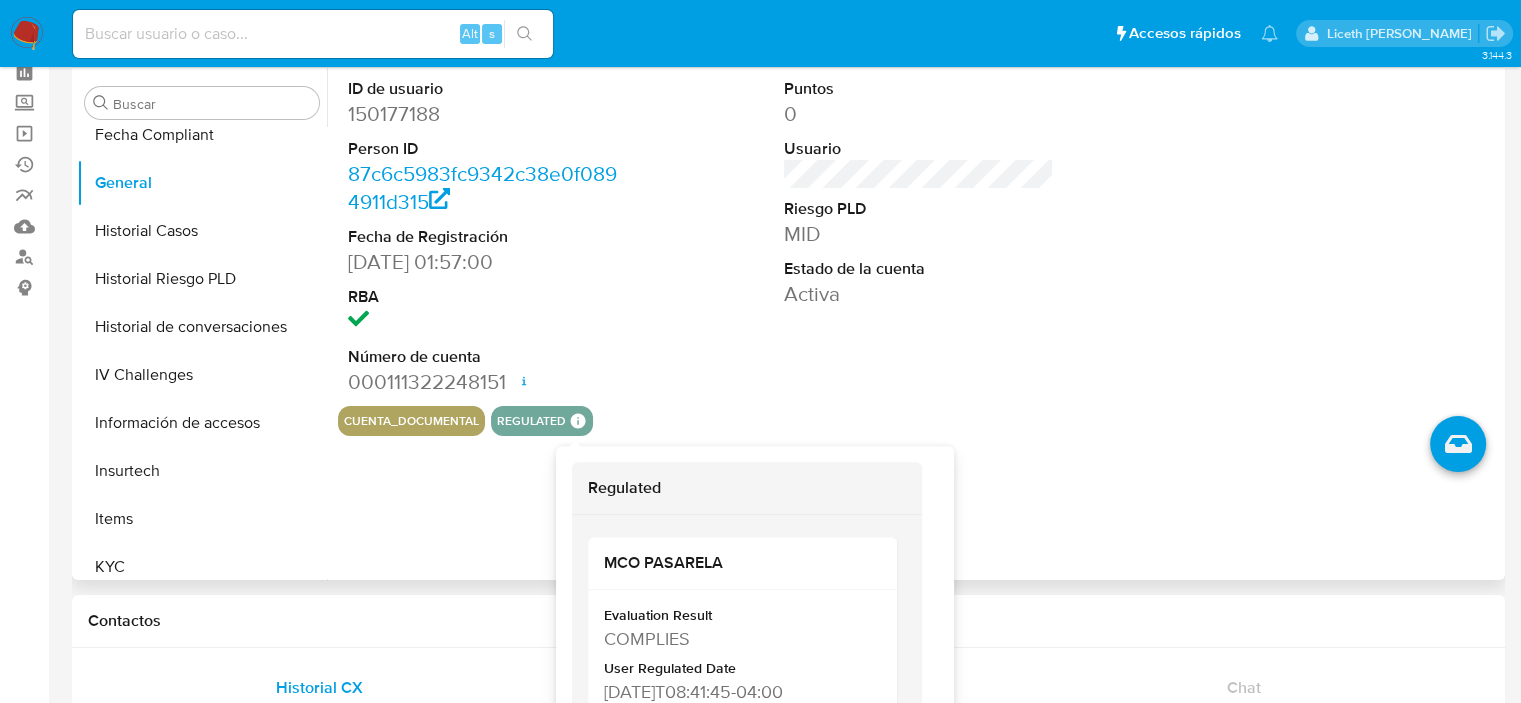 scroll, scrollTop: 200, scrollLeft: 0, axis: vertical 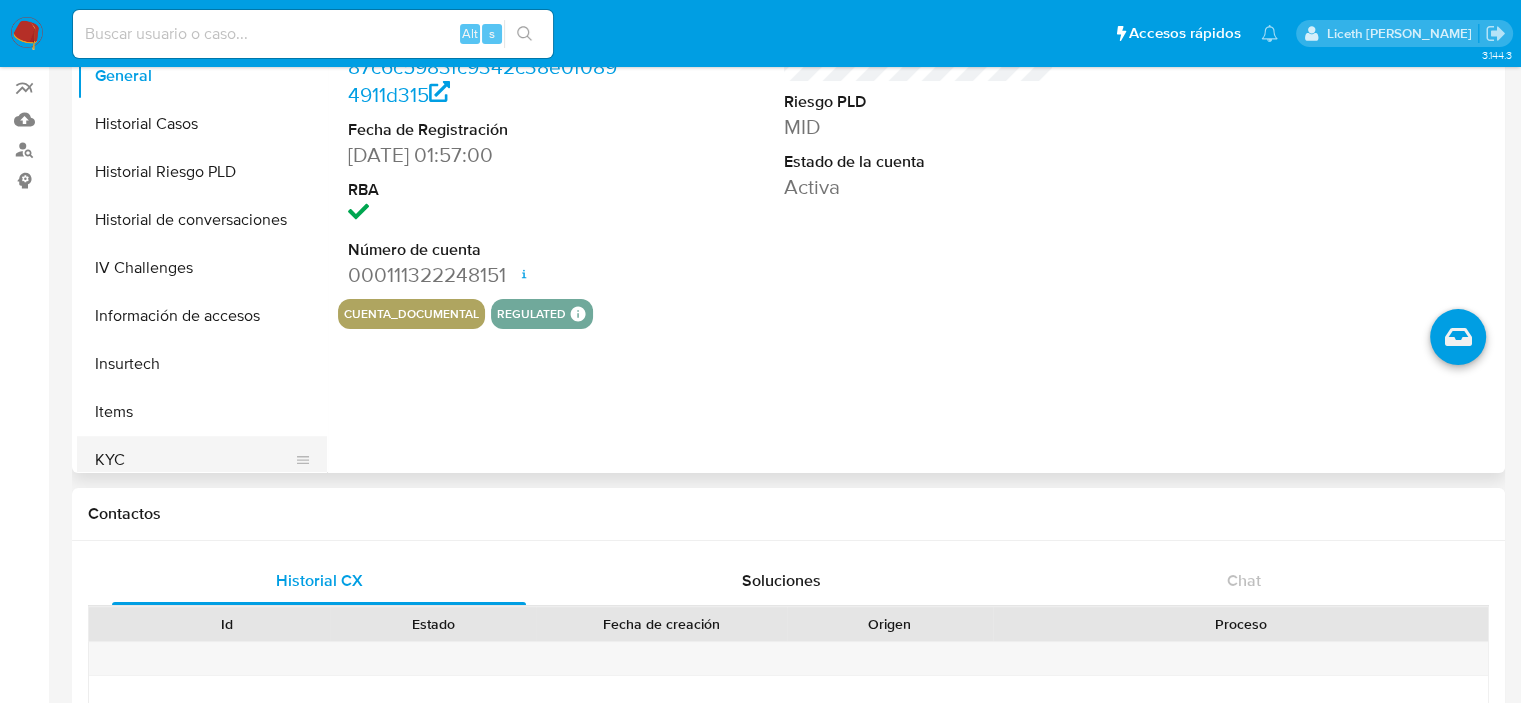 click on "KYC" at bounding box center [194, 460] 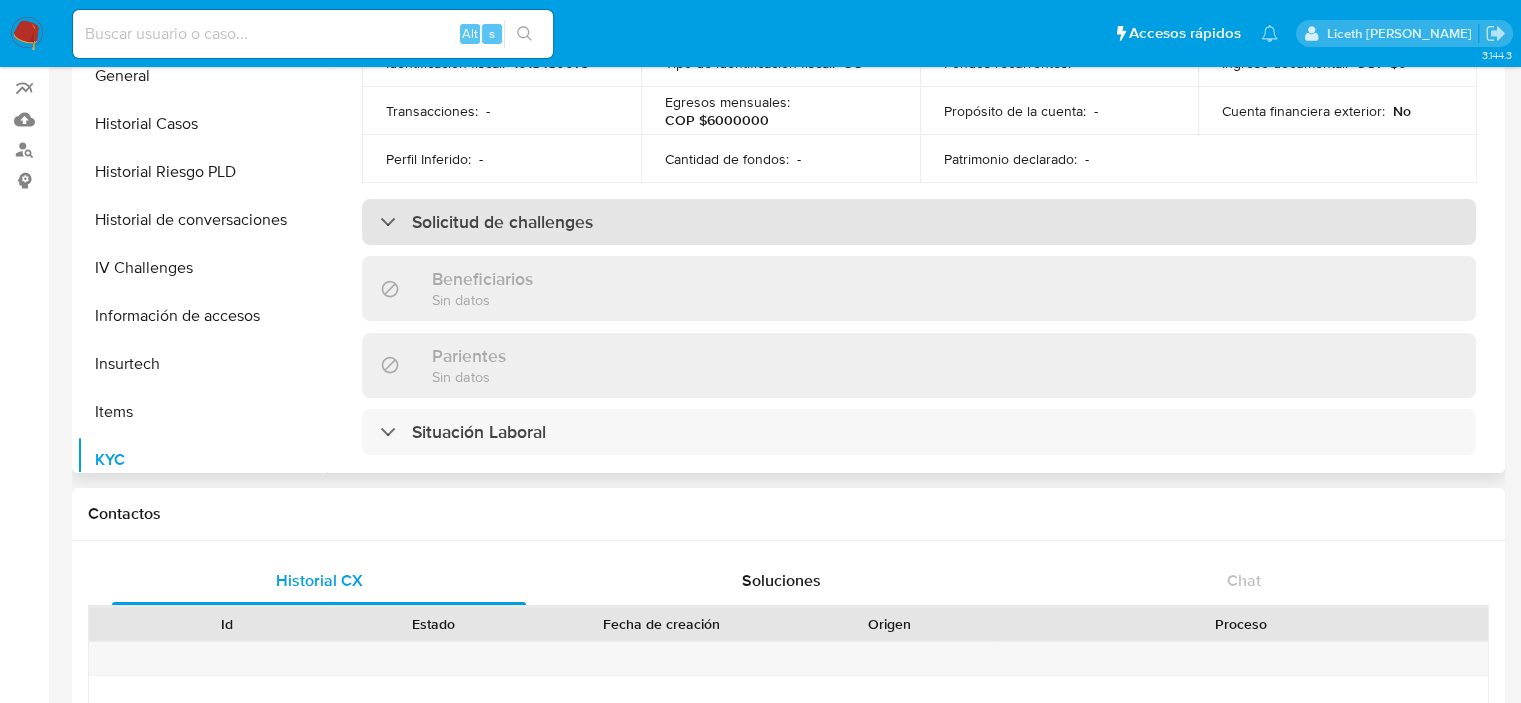 scroll, scrollTop: 900, scrollLeft: 0, axis: vertical 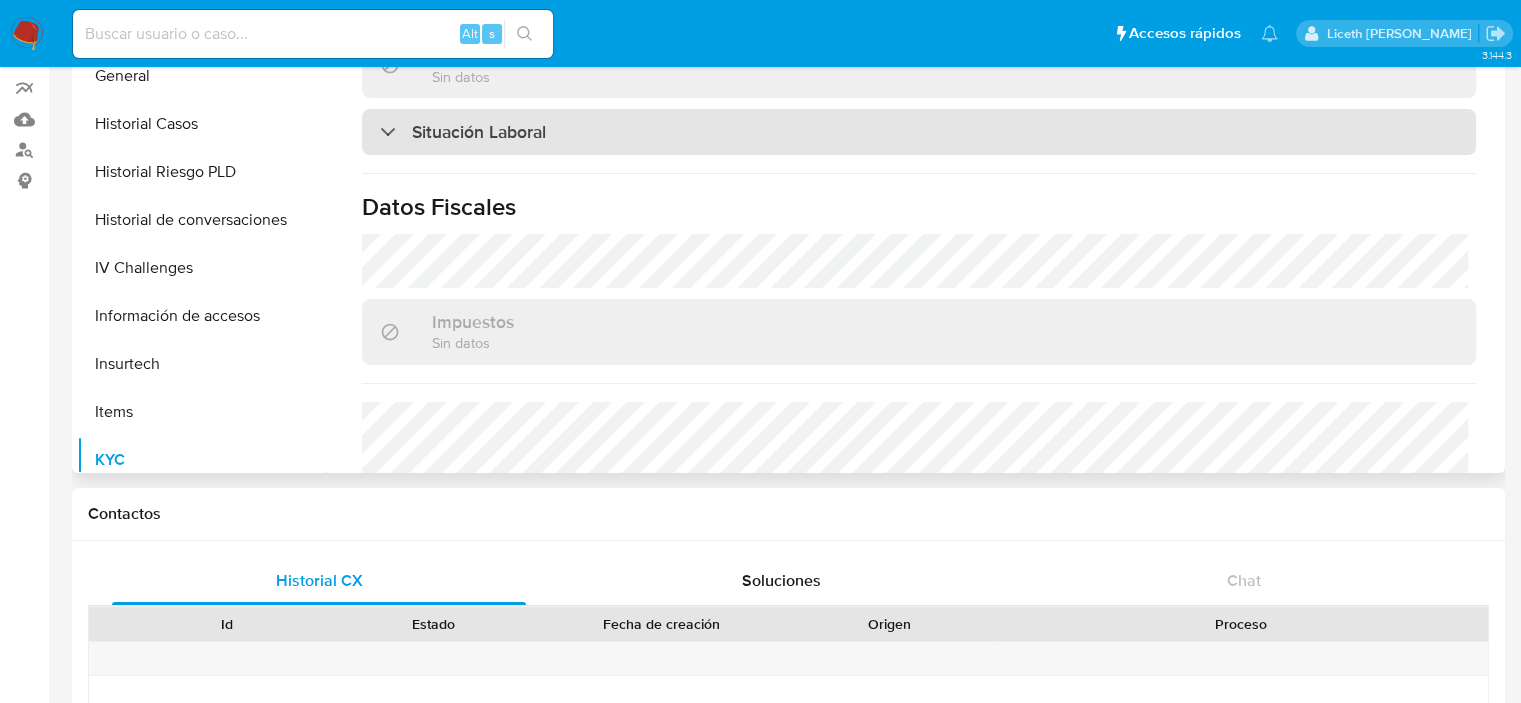 click on "Situación Laboral" at bounding box center [463, 132] 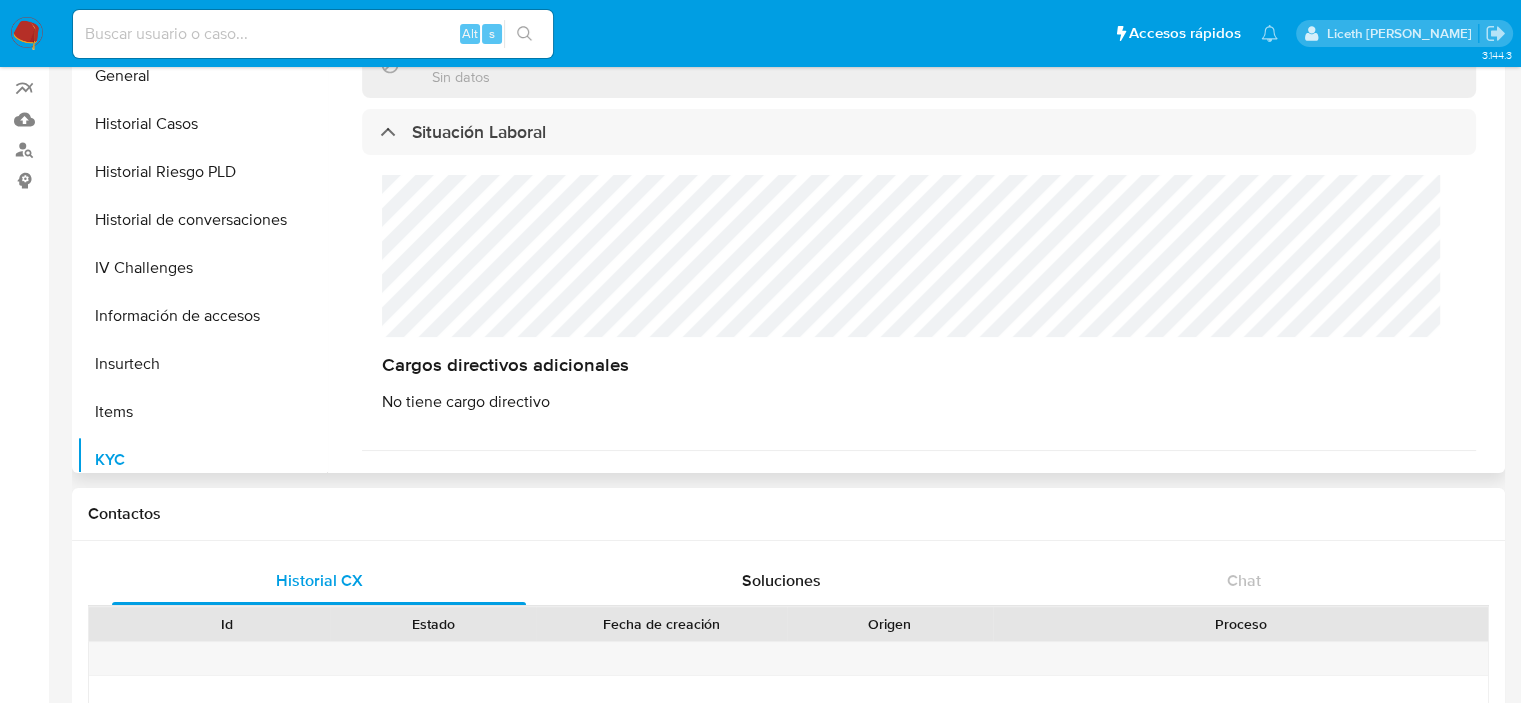 scroll, scrollTop: 1, scrollLeft: 0, axis: vertical 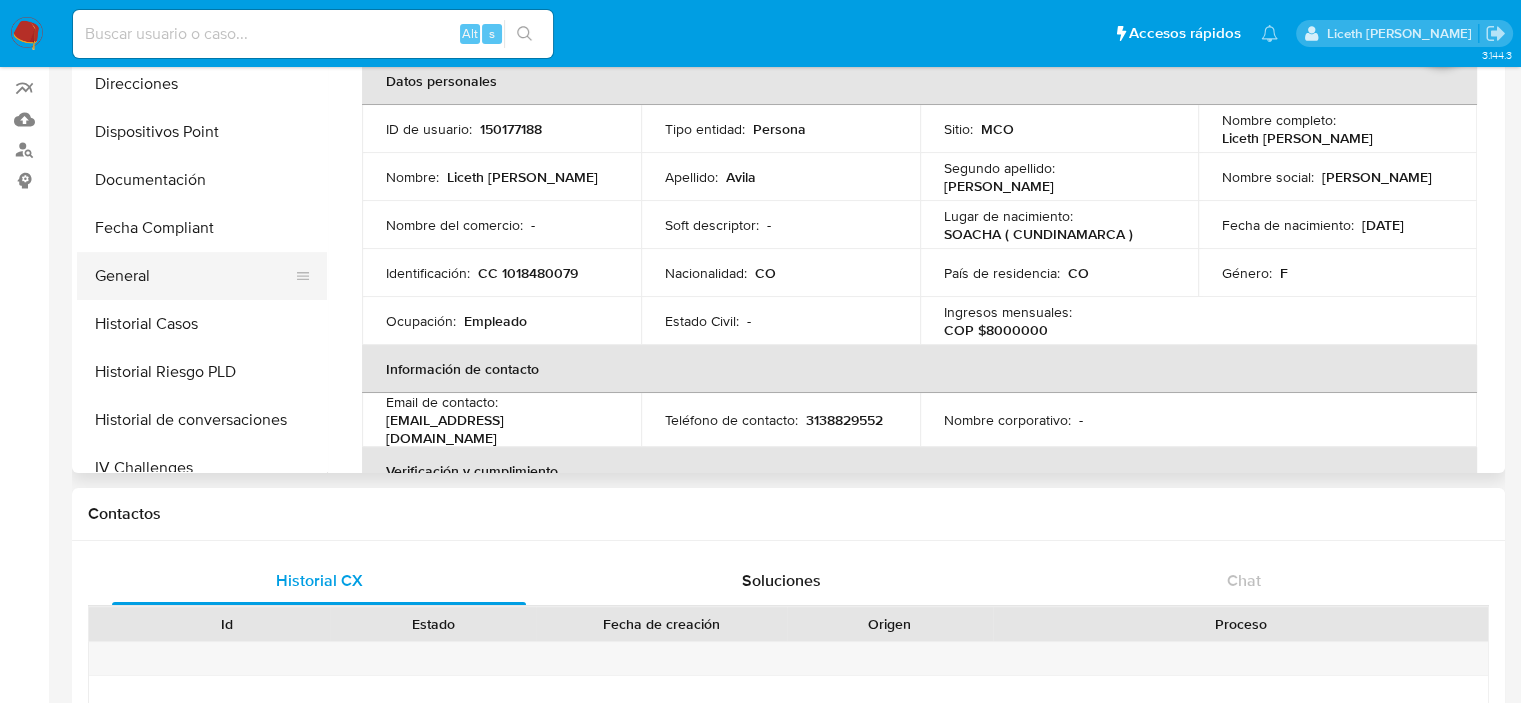click on "General" at bounding box center (194, 276) 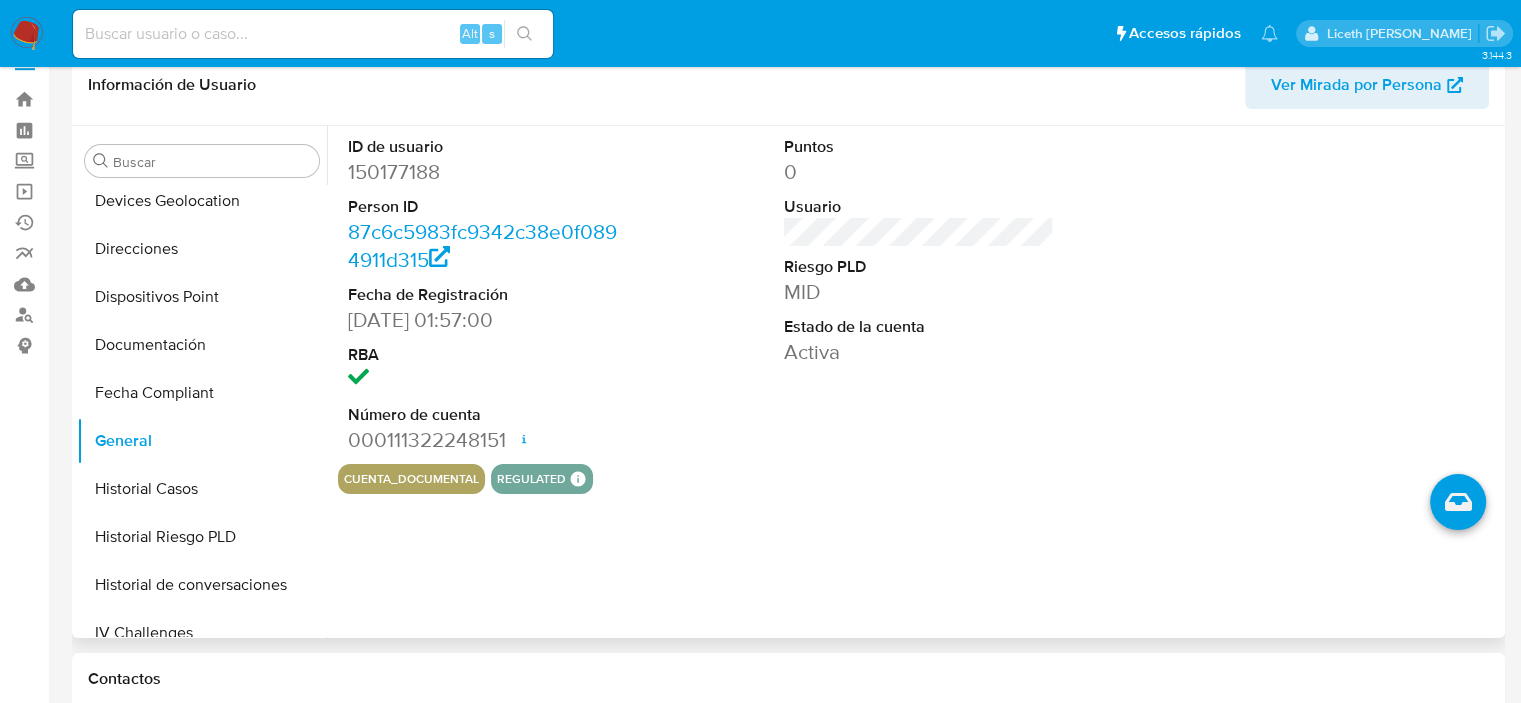 scroll, scrollTop: 0, scrollLeft: 0, axis: both 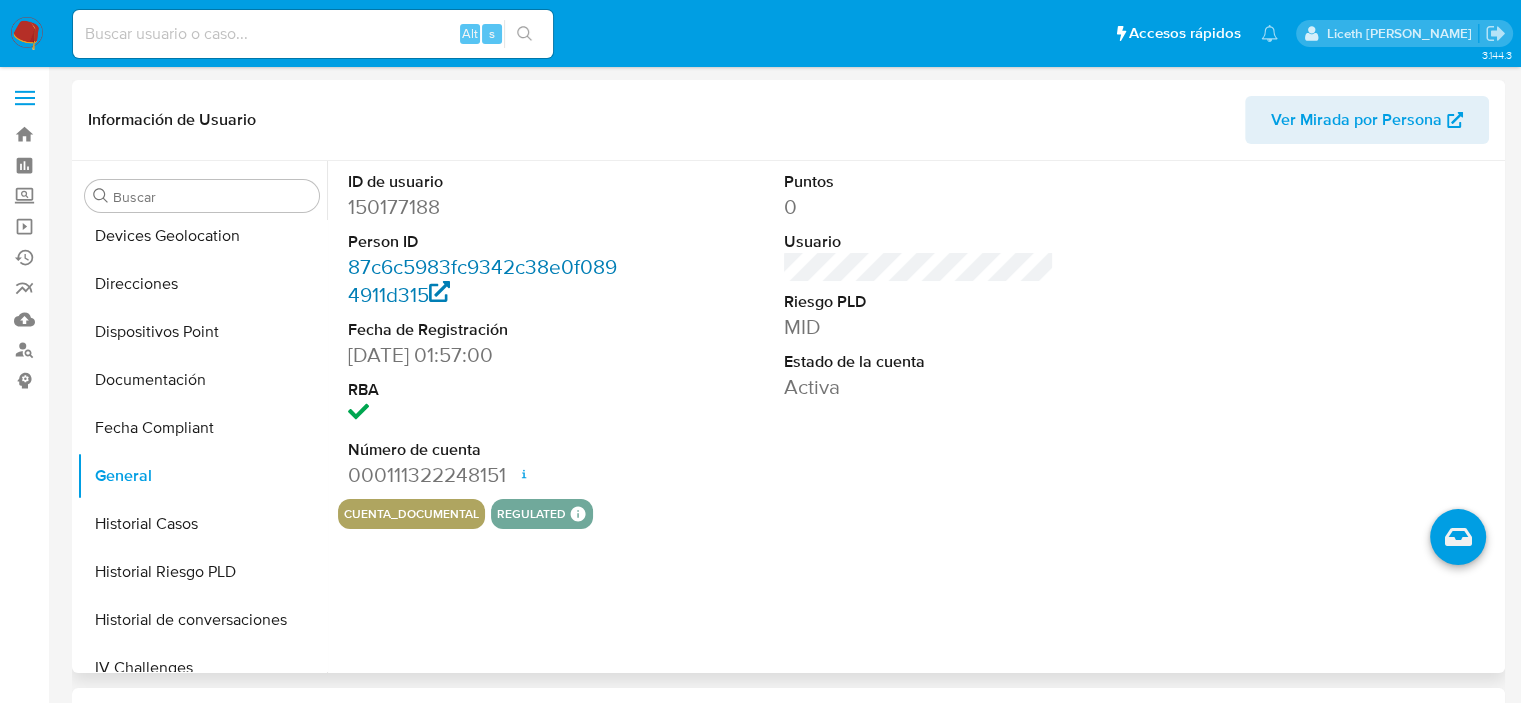click on "87c6c5983fc9342c38e0f0894911d315" at bounding box center (482, 280) 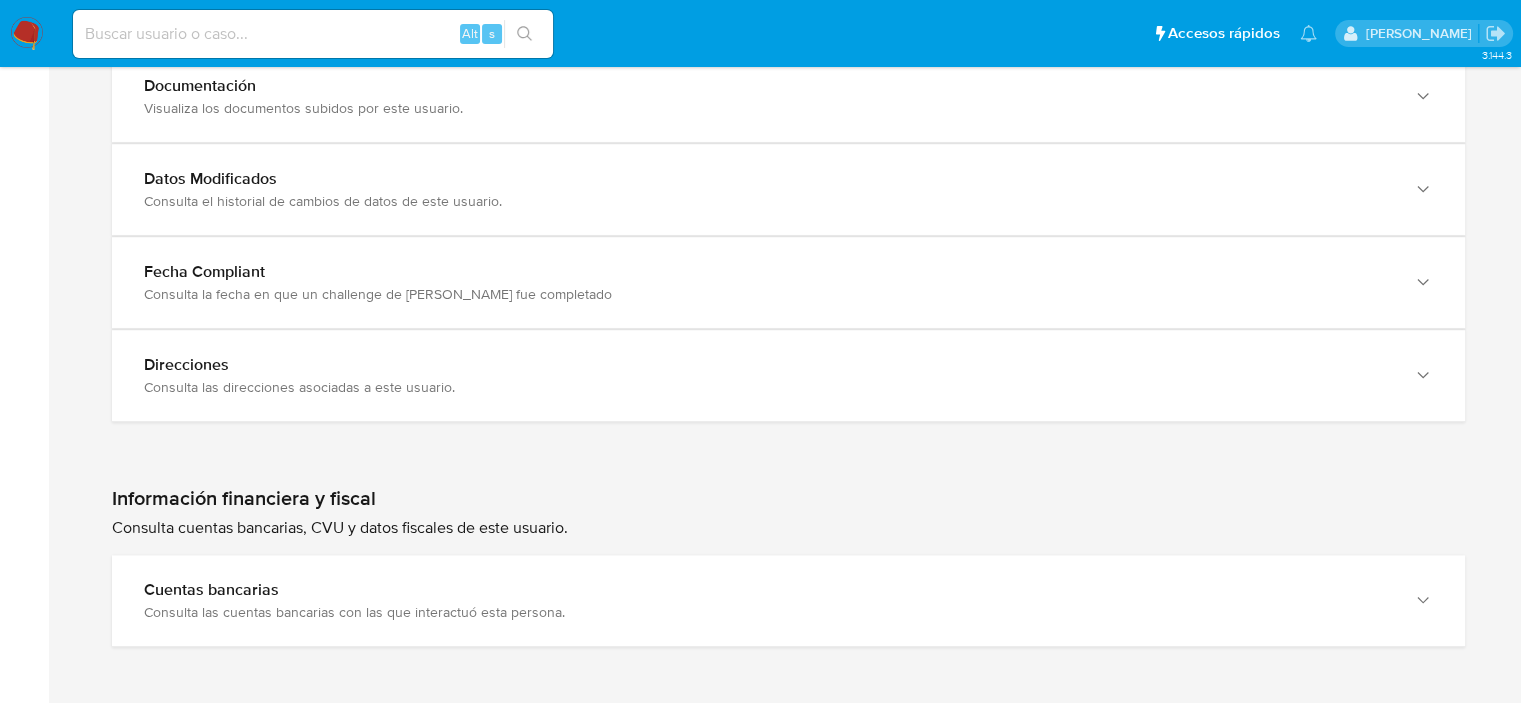 scroll, scrollTop: 1625, scrollLeft: 0, axis: vertical 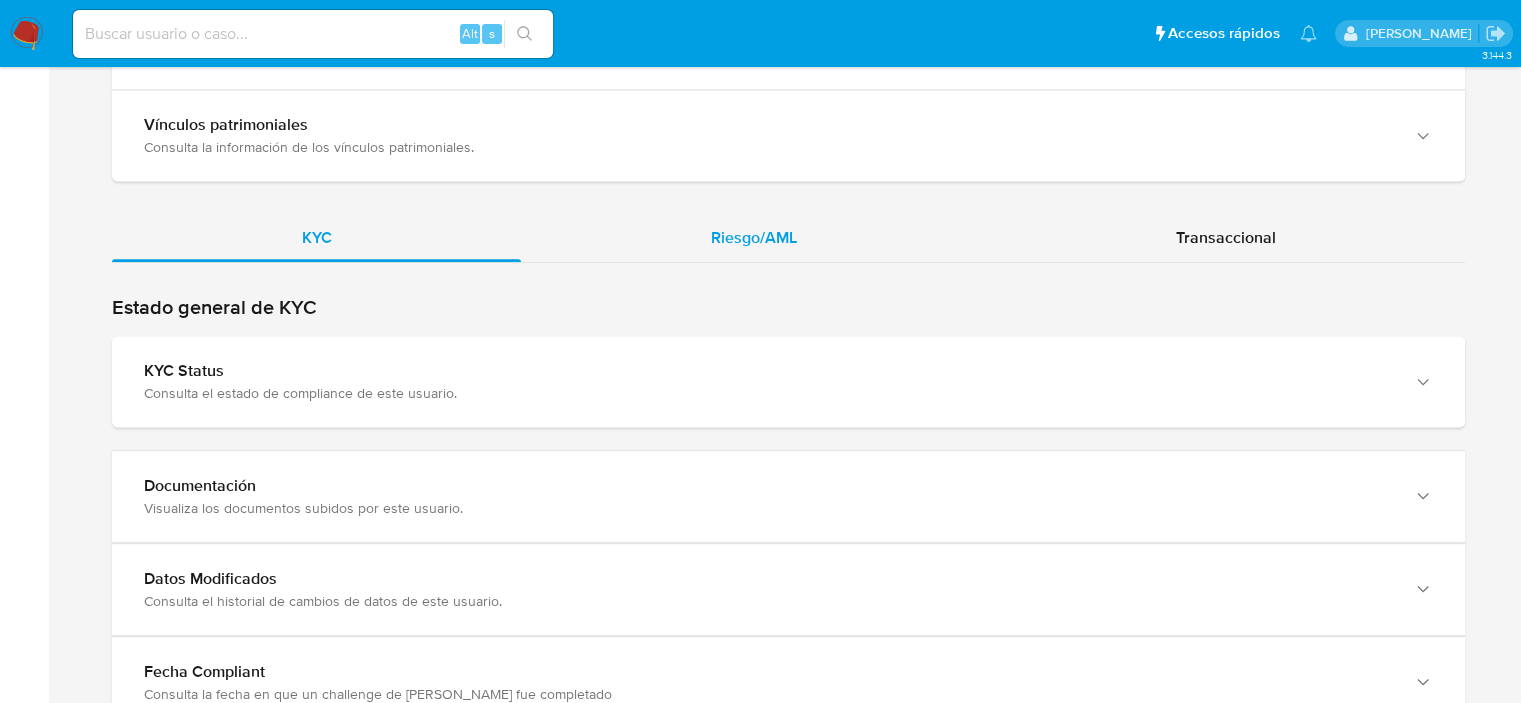 click on "Riesgo/AML" at bounding box center (754, 237) 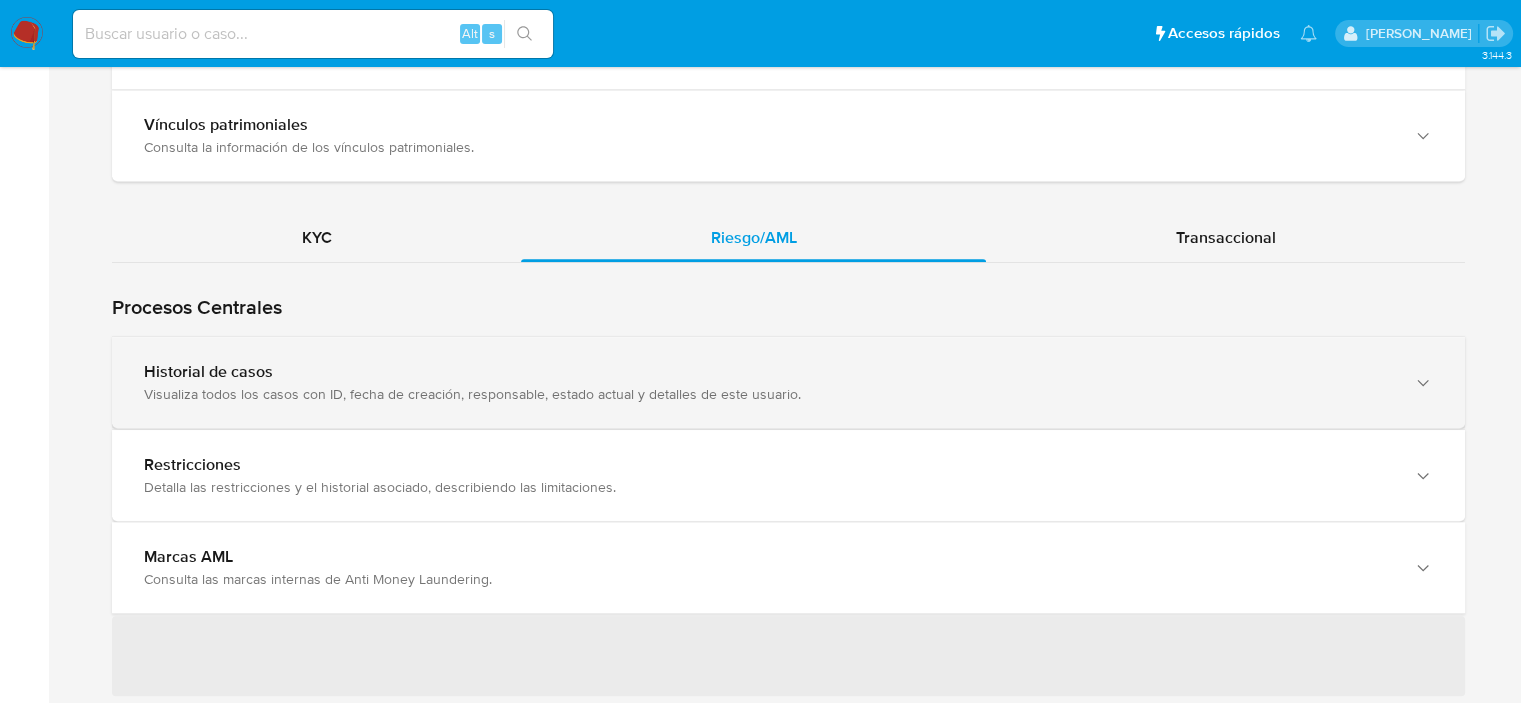 click on "Historial de casos Visualiza todos los casos con ID, fecha de creación, responsable, estado actual y detalles de este usuario." at bounding box center (768, 382) 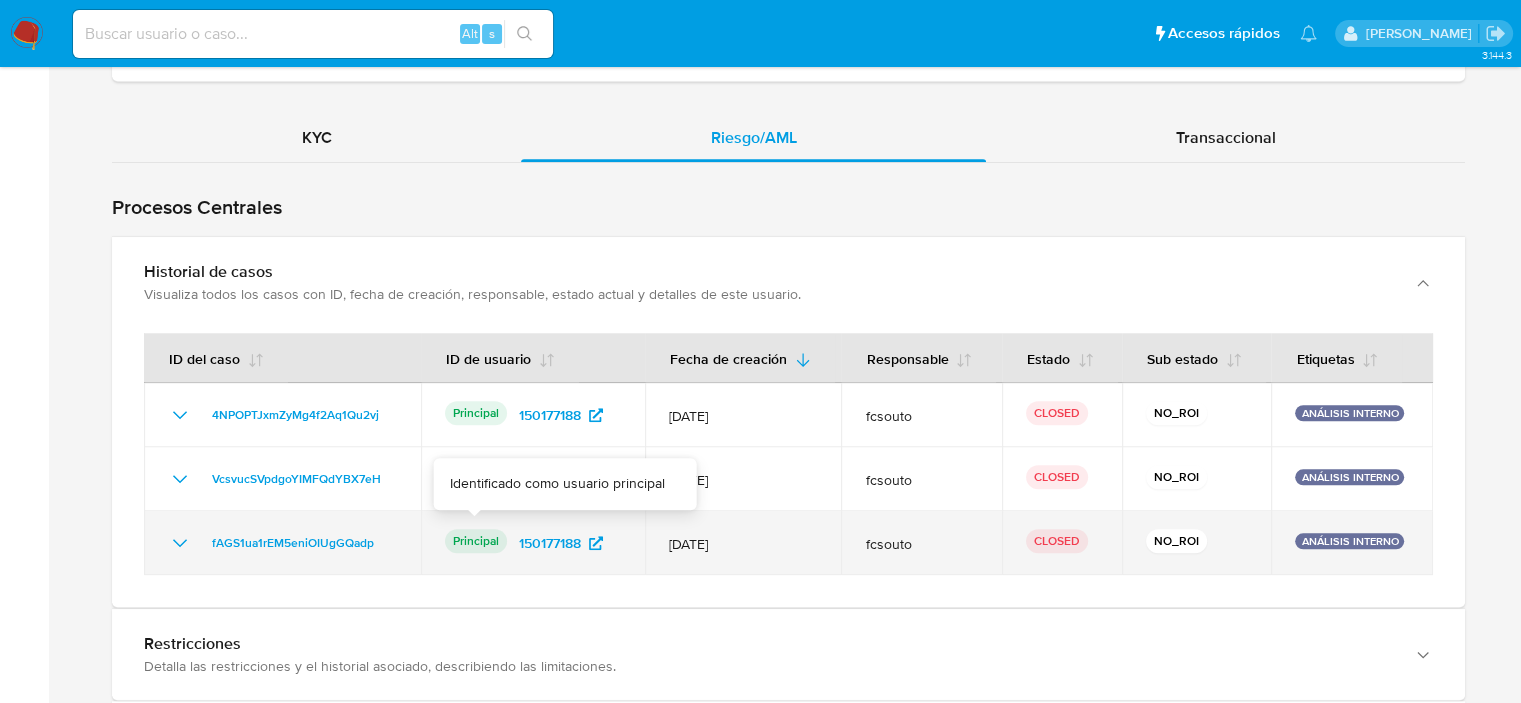 scroll, scrollTop: 1825, scrollLeft: 0, axis: vertical 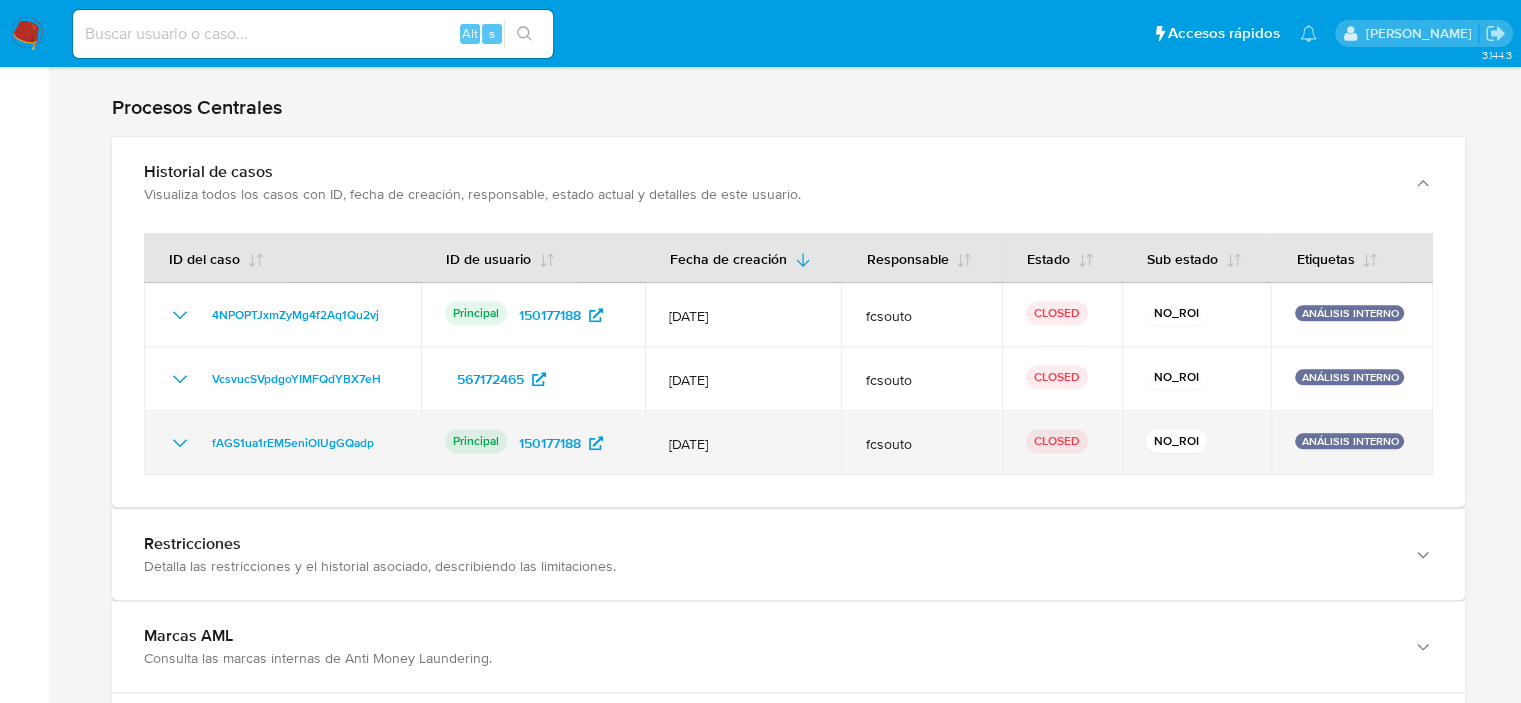 click 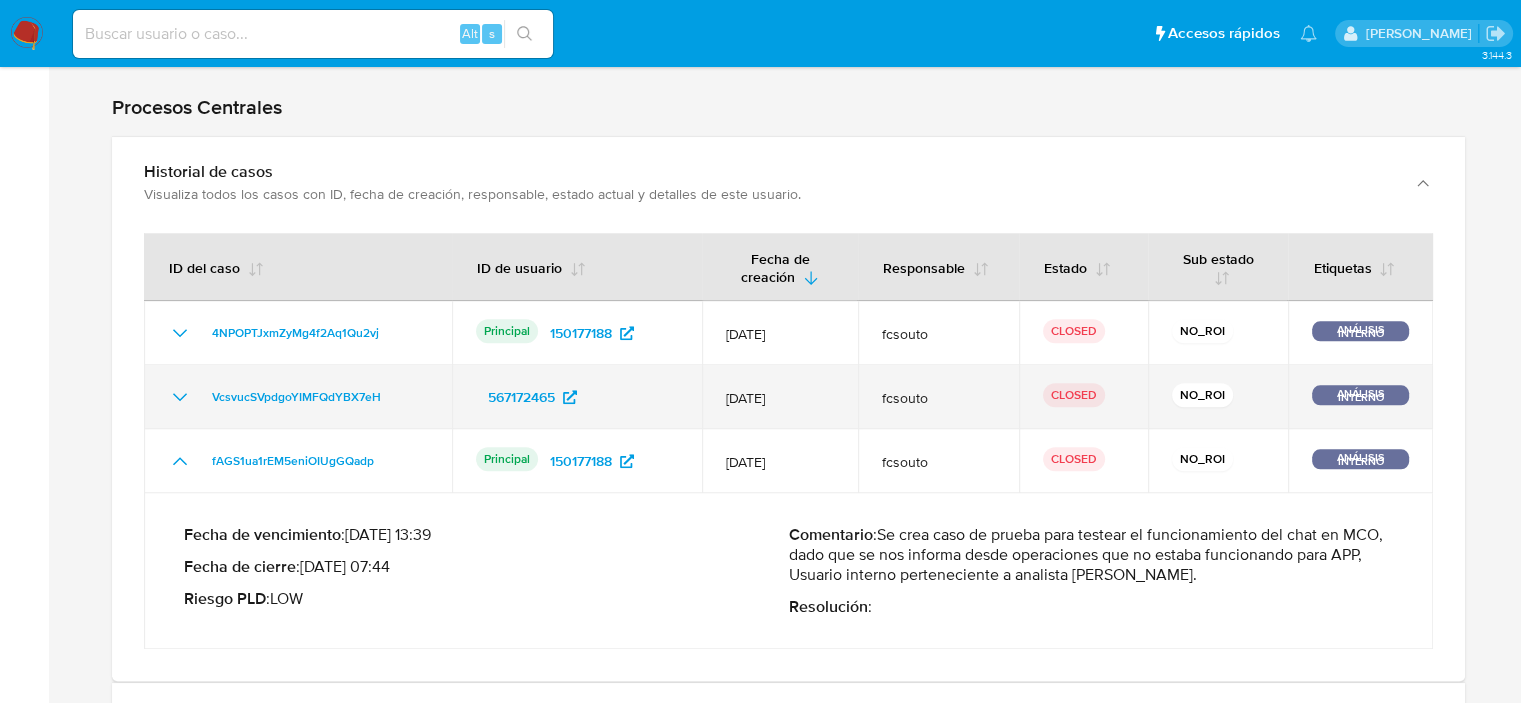 click 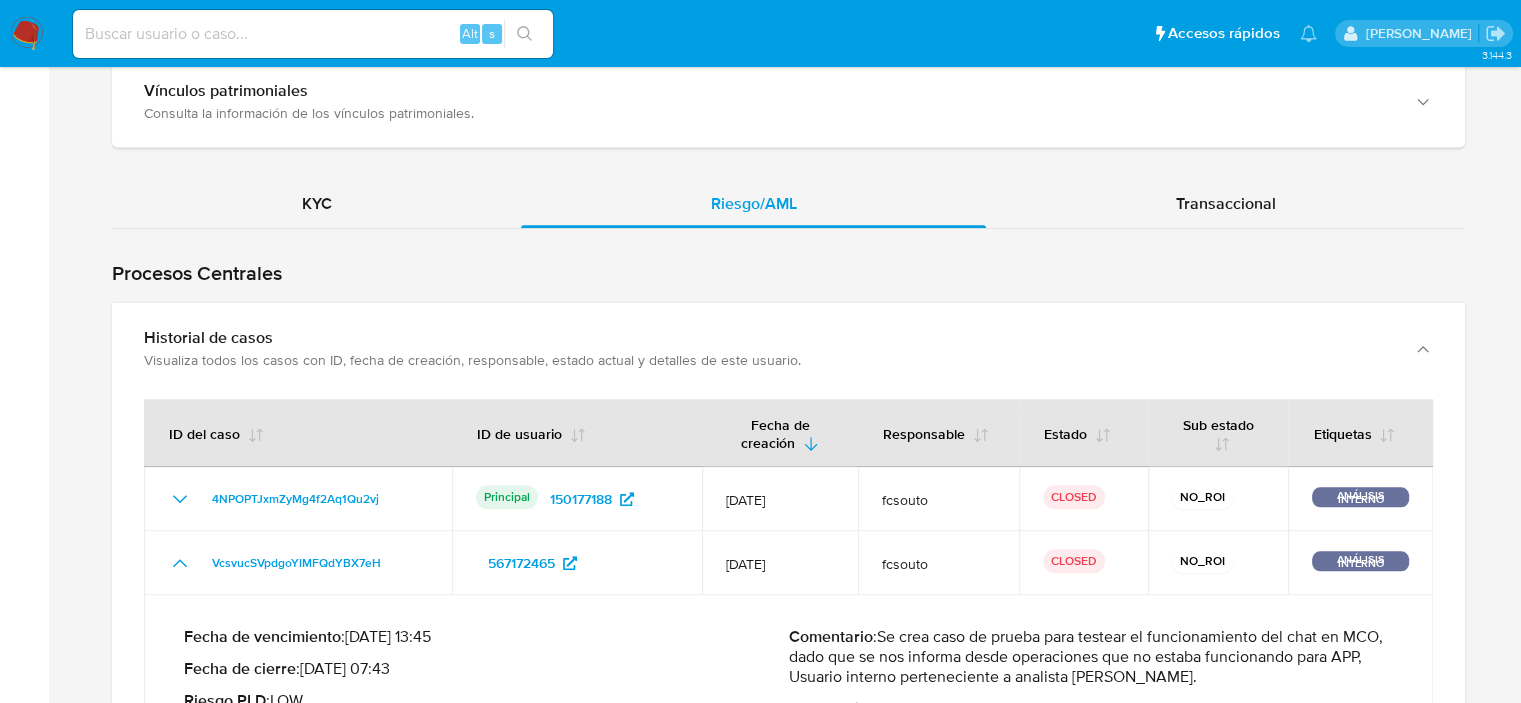 scroll, scrollTop: 1625, scrollLeft: 0, axis: vertical 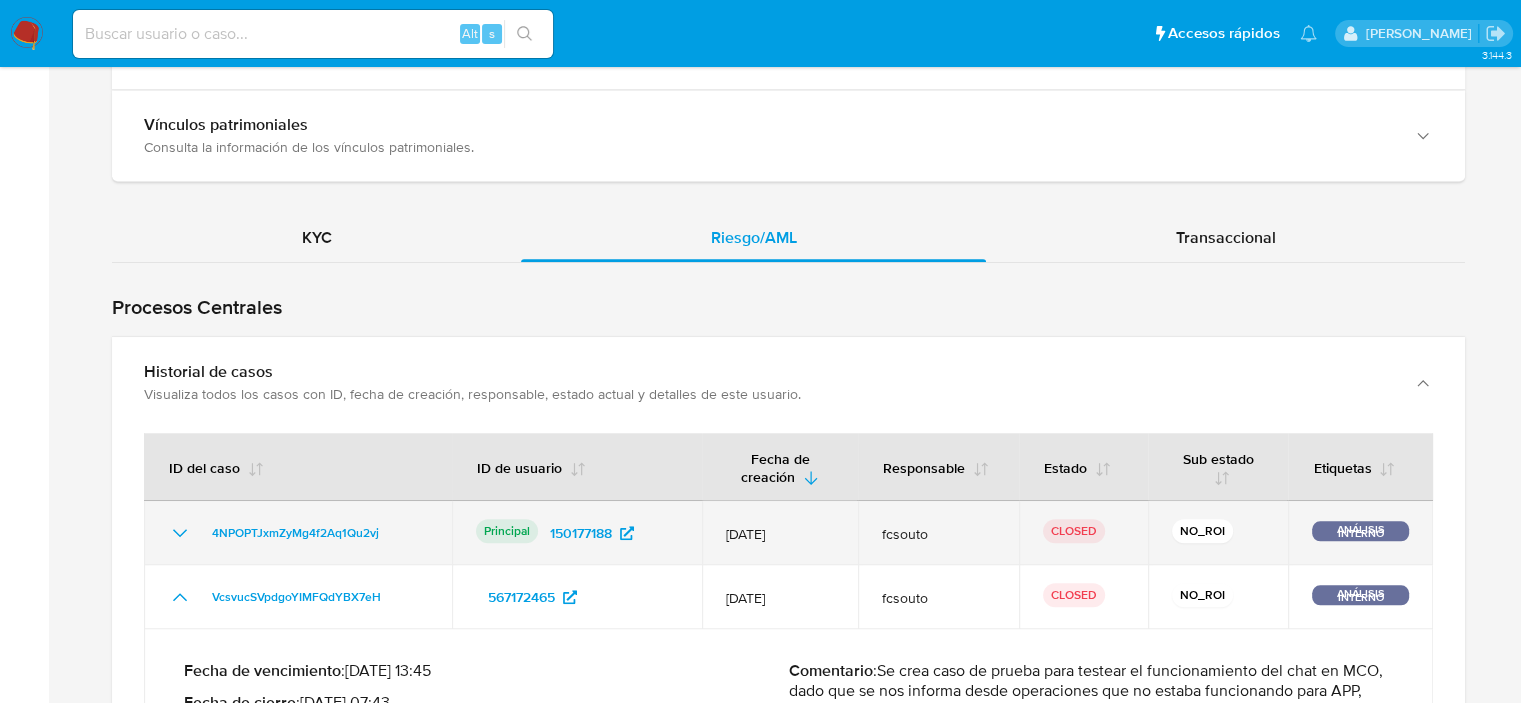 click 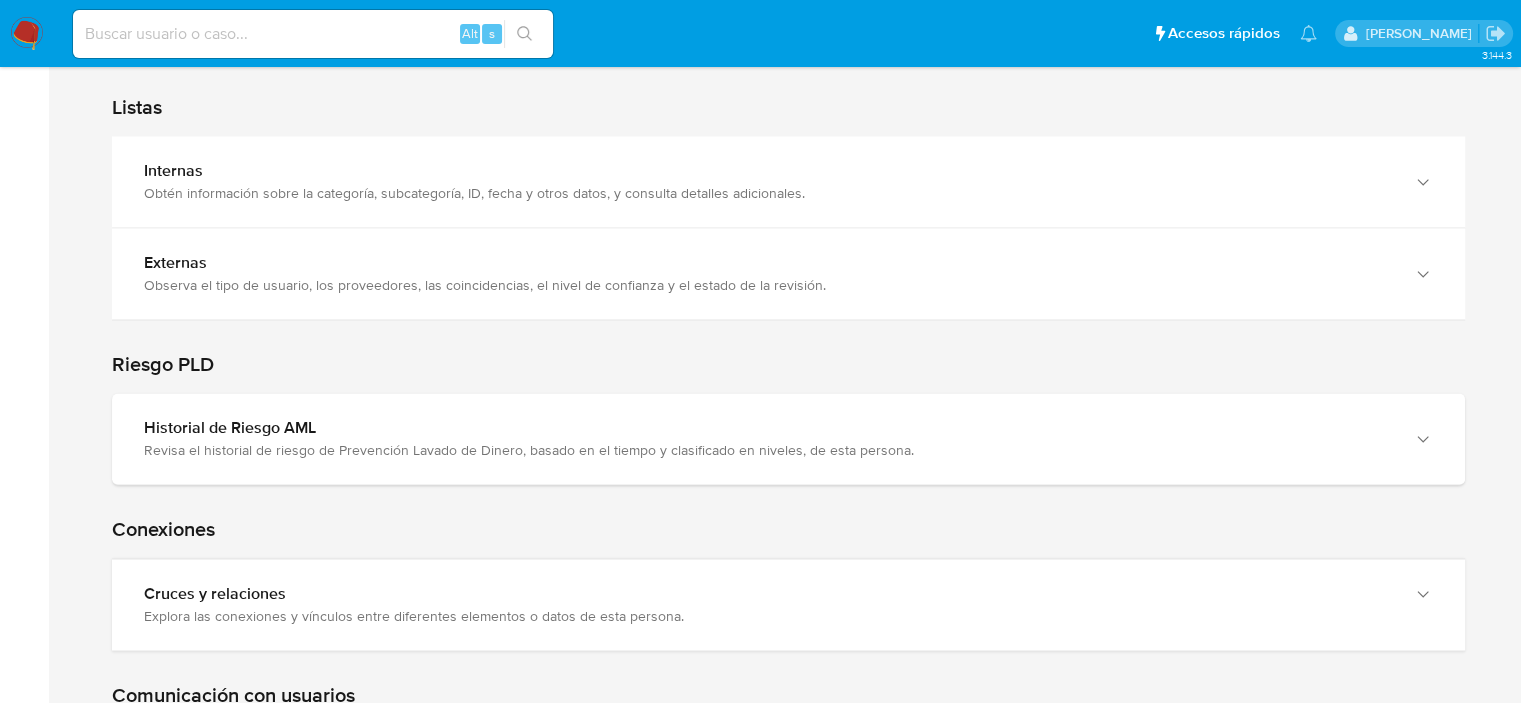 scroll, scrollTop: 3125, scrollLeft: 0, axis: vertical 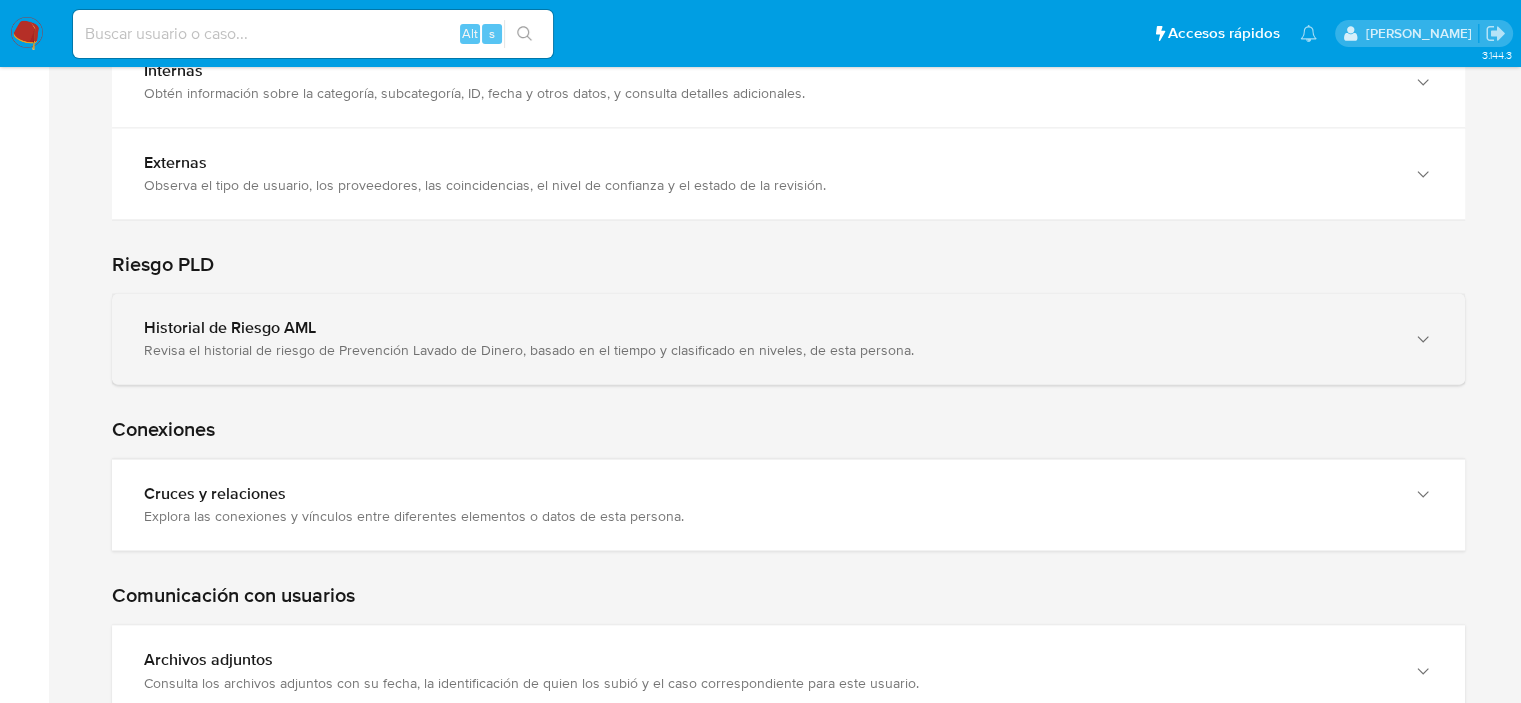 click on "Revisa el historial de riesgo de Prevención Lavado de Dinero, basado en el tiempo y clasificado en niveles, de esta persona." at bounding box center [768, 350] 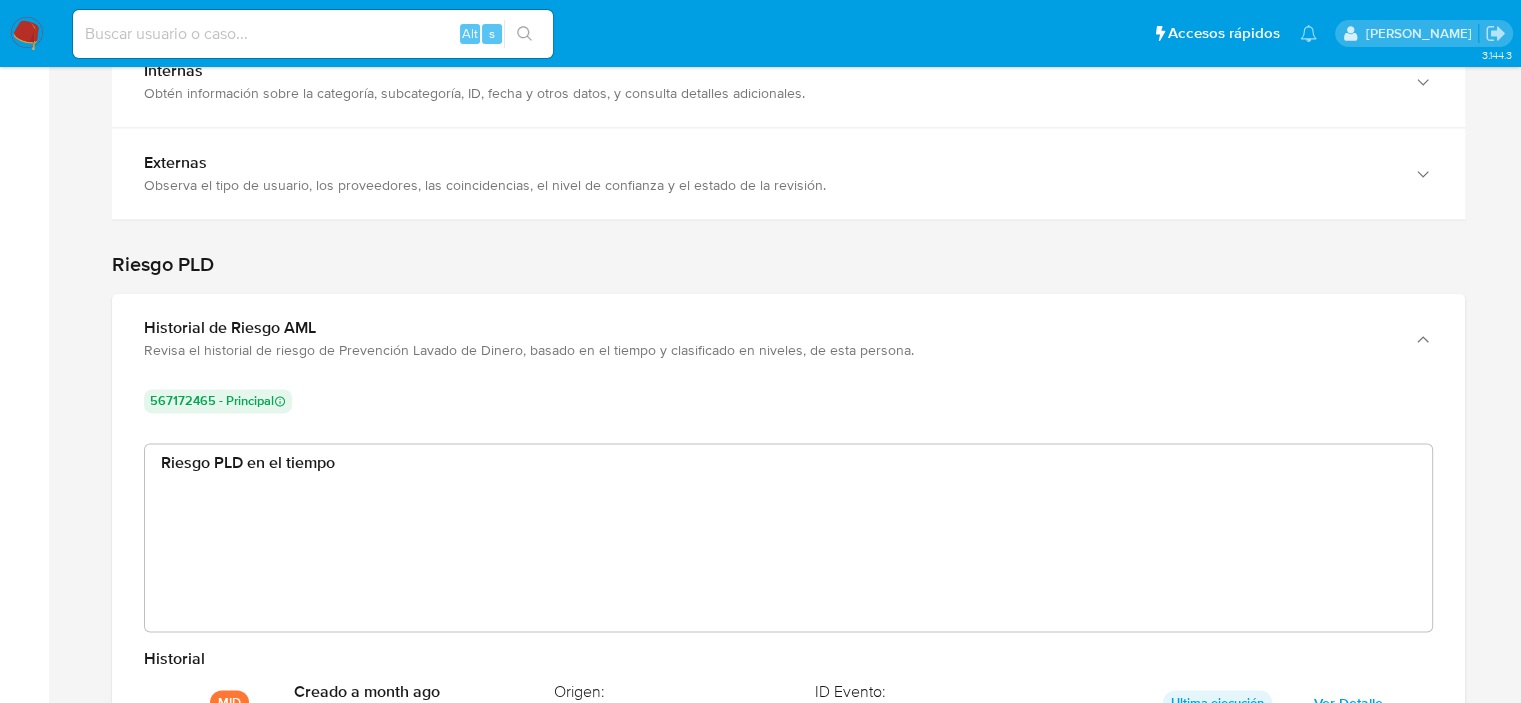 scroll, scrollTop: 999849, scrollLeft: 998744, axis: both 